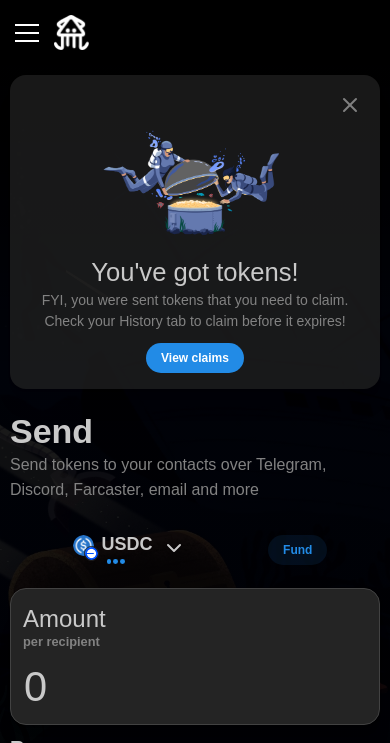 scroll, scrollTop: 6, scrollLeft: 0, axis: vertical 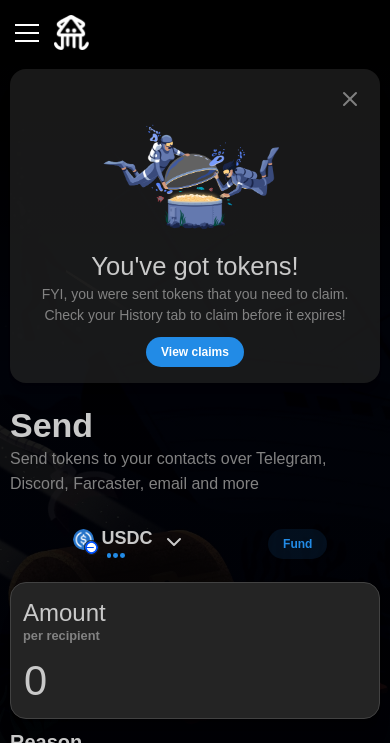 click on "View claims" at bounding box center (195, 352) 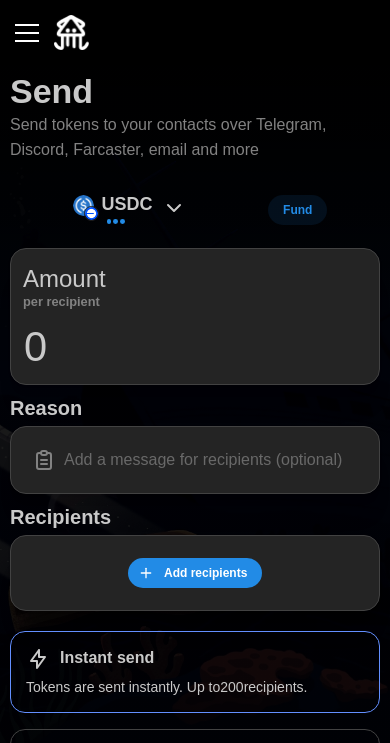 scroll, scrollTop: 0, scrollLeft: 0, axis: both 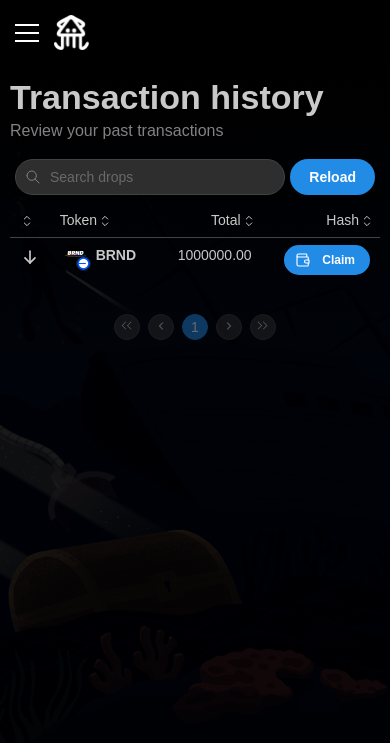 click on "Claim" at bounding box center [338, 260] 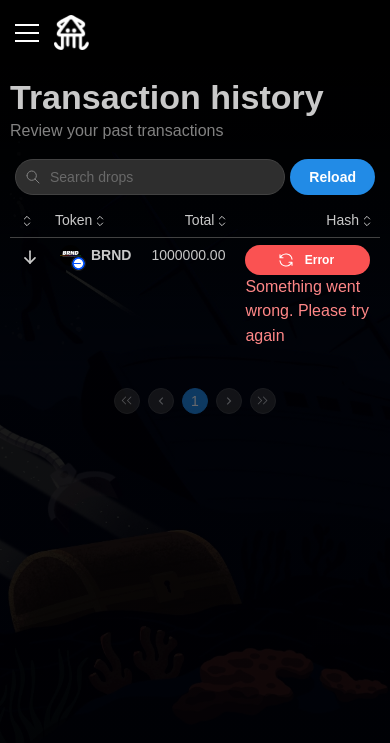 click on "Error" at bounding box center [319, 260] 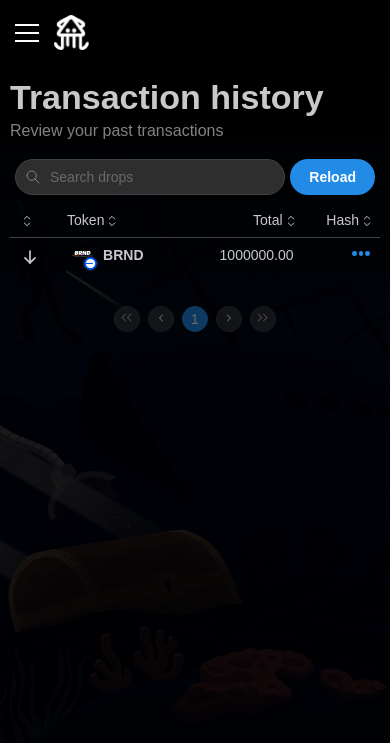 click on "Reload" at bounding box center (332, 177) 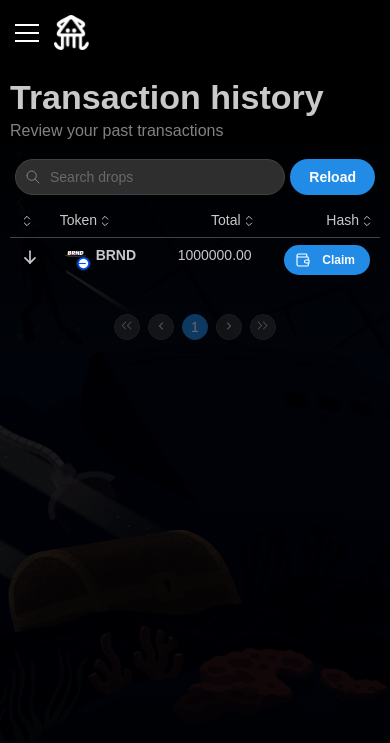 click on "Claim" at bounding box center [338, 260] 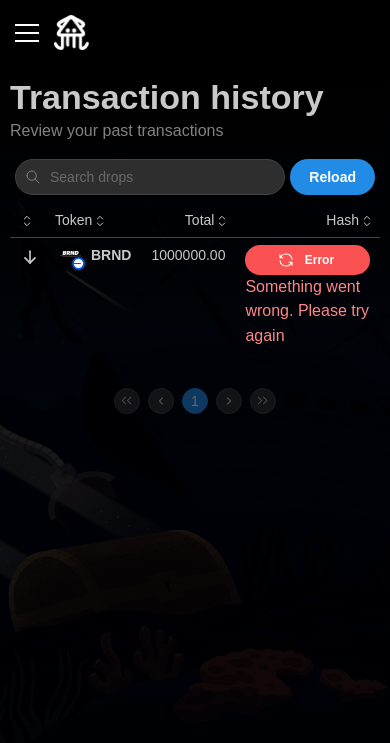 click on "Error" at bounding box center (319, 260) 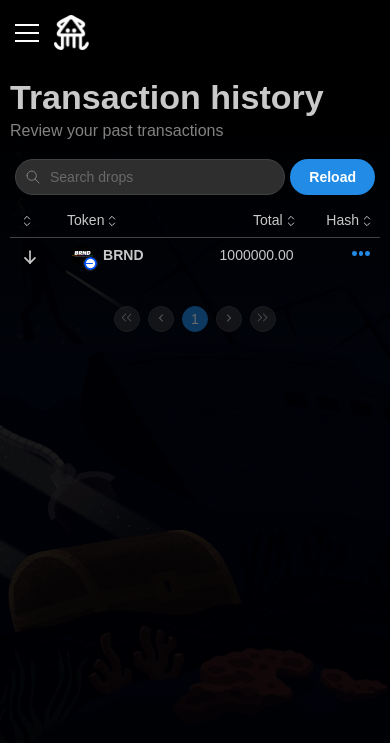 click on "Reload" at bounding box center (332, 177) 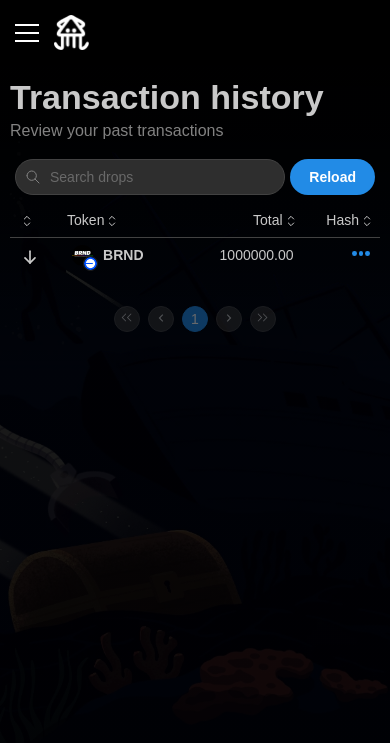 click on "1000000.00" at bounding box center (242, 255) 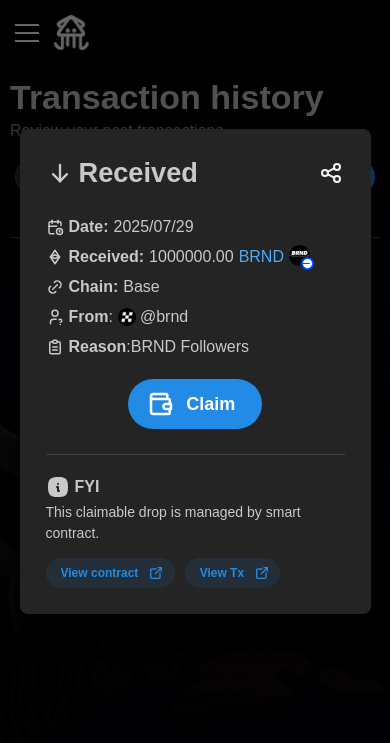 click on "Claim" at bounding box center [210, 404] 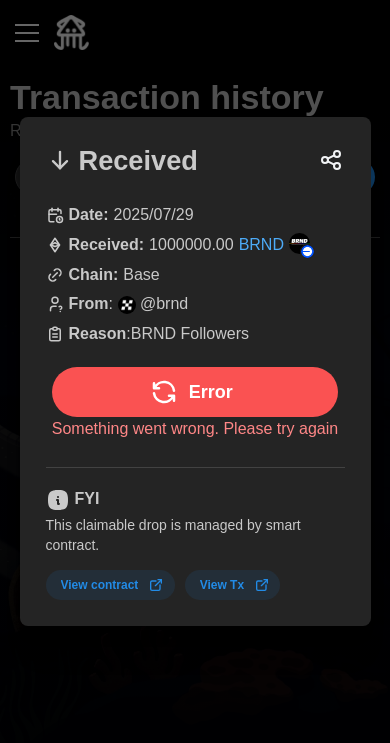 click on "Error" at bounding box center (190, 392) 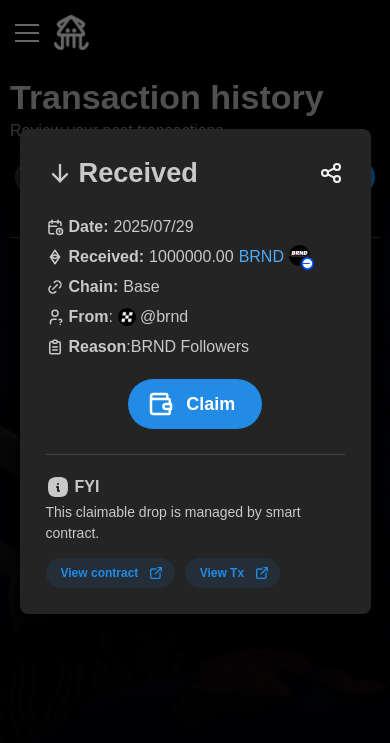 click on "Claim" at bounding box center (210, 404) 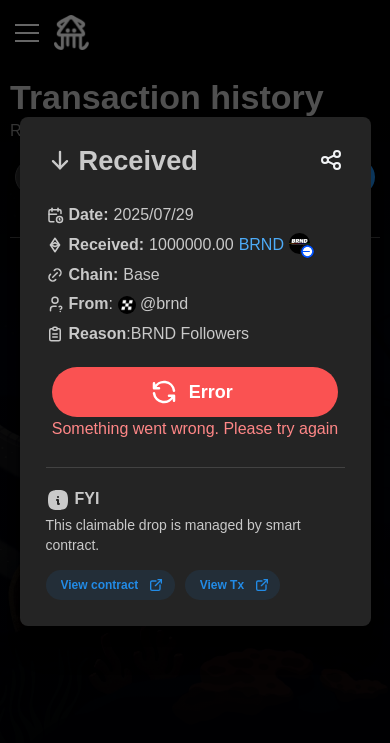 click at bounding box center (195, 371) 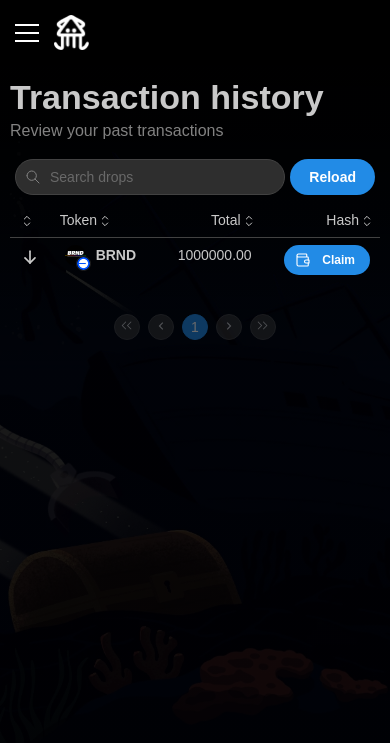 click at bounding box center [27, 33] 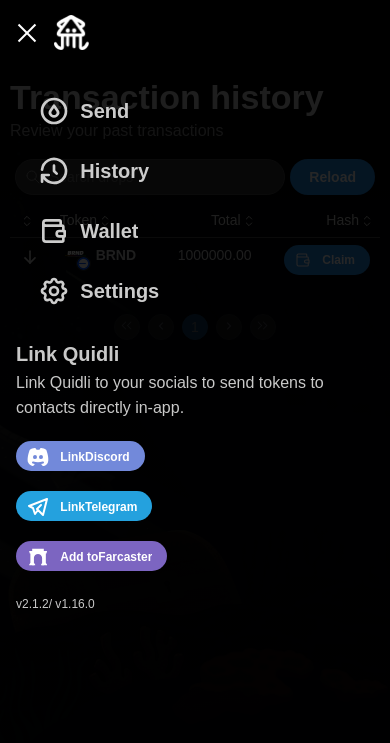 click on "Wallet" at bounding box center [93, 231] 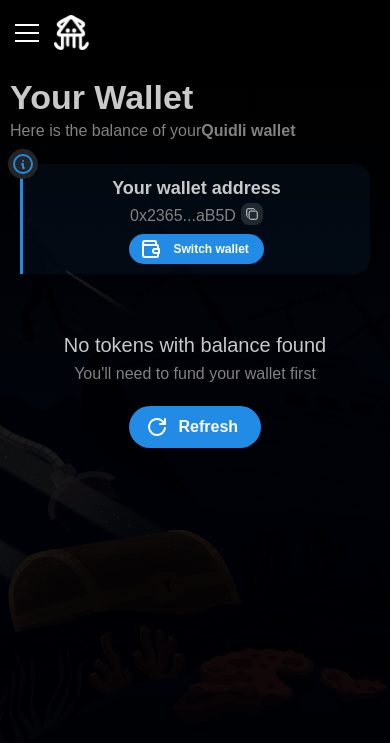 click on "Refresh" at bounding box center [209, 427] 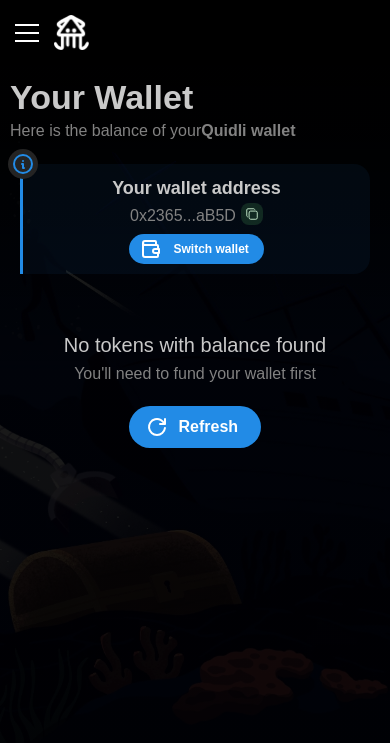 click 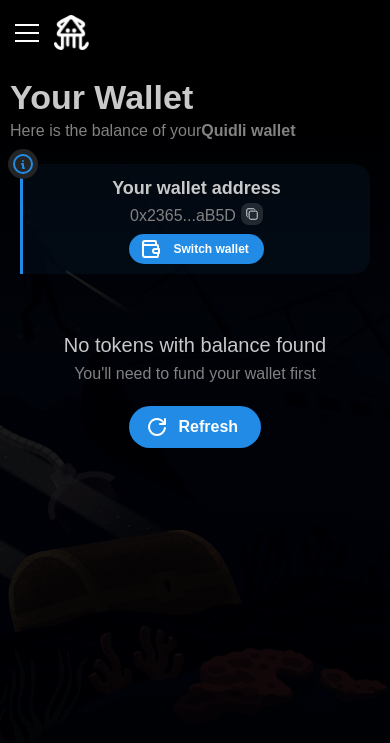click on "Refresh" at bounding box center (209, 427) 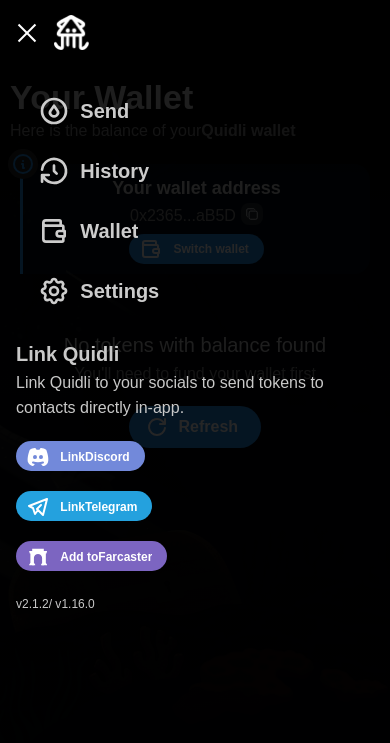 click on "Send" at bounding box center [89, 111] 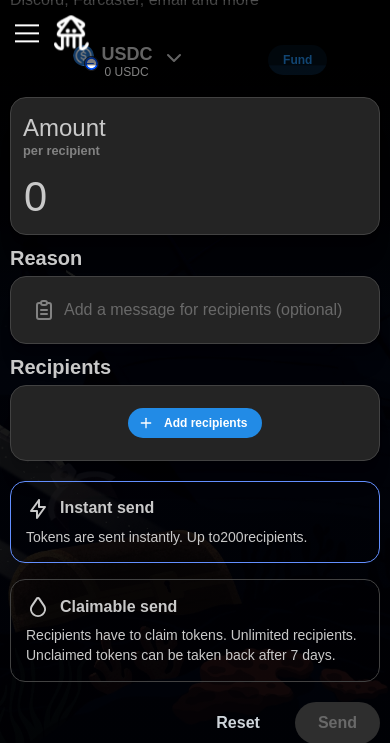 scroll, scrollTop: 0, scrollLeft: 0, axis: both 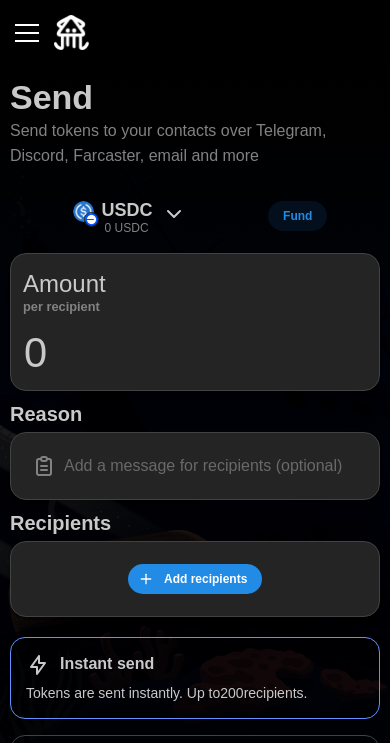 click at bounding box center [27, 33] 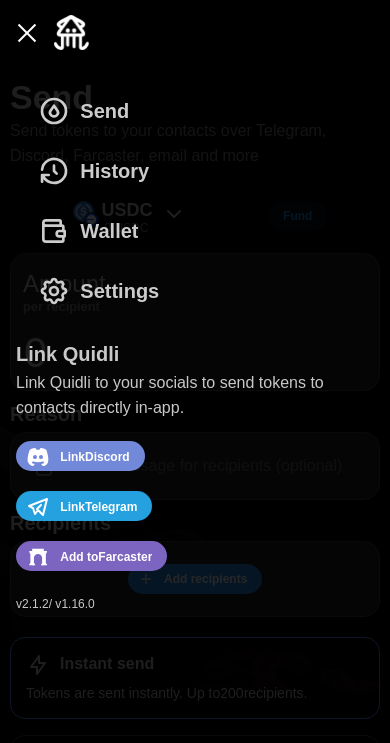 click on "History" at bounding box center (114, 171) 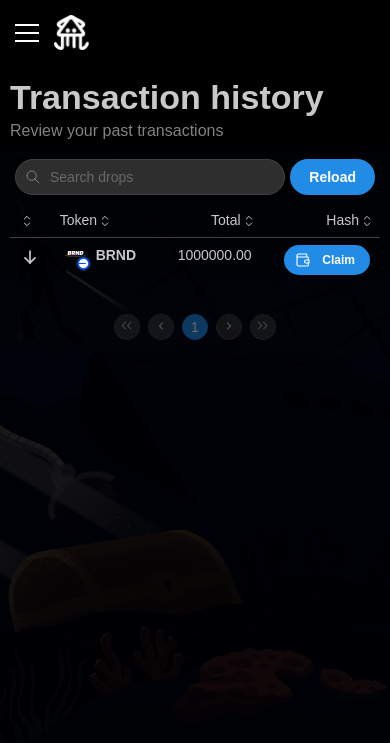 click 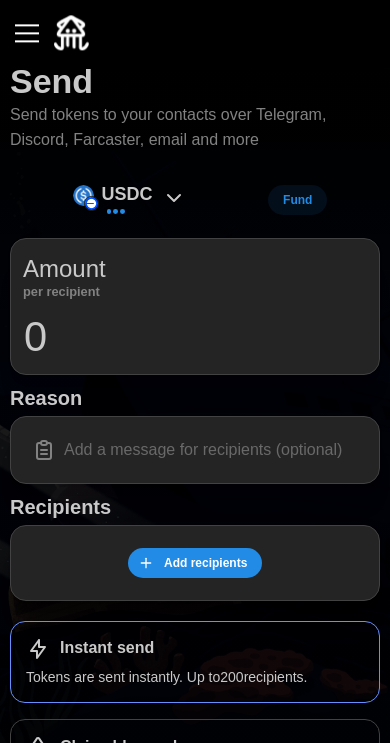 scroll, scrollTop: 0, scrollLeft: 0, axis: both 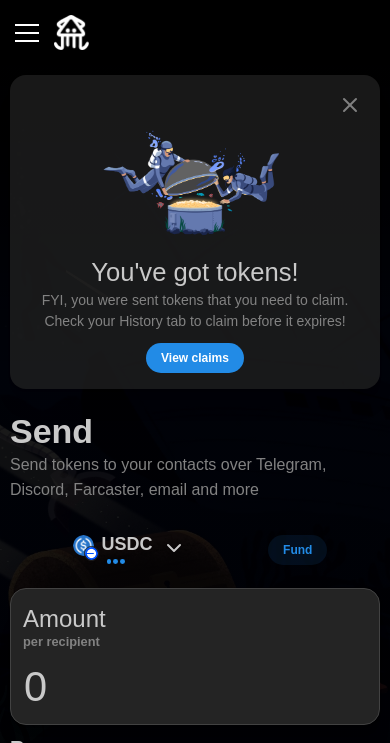 click on "View claims" at bounding box center [195, 358] 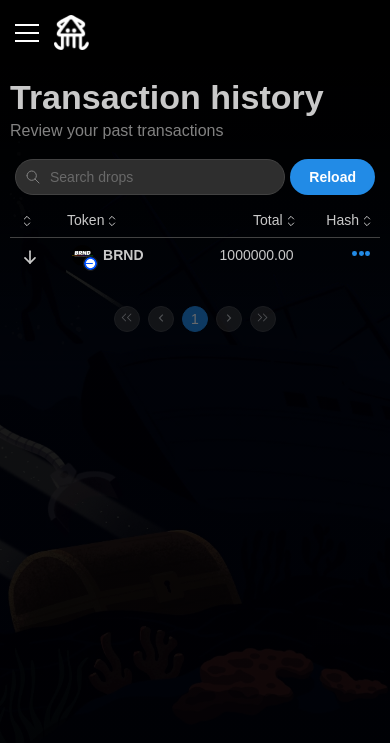 click at bounding box center [342, 254] 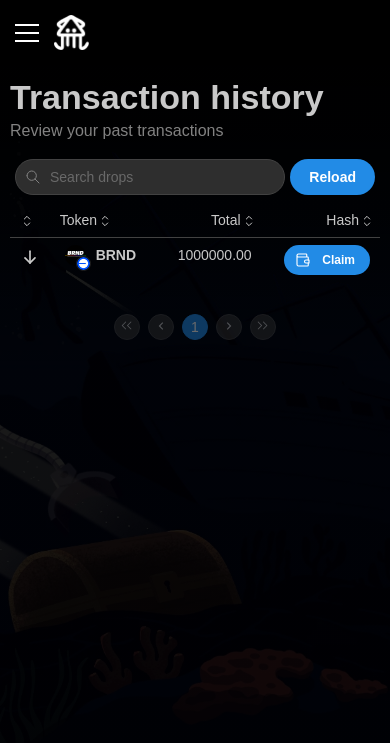 click on "Claim" at bounding box center (338, 260) 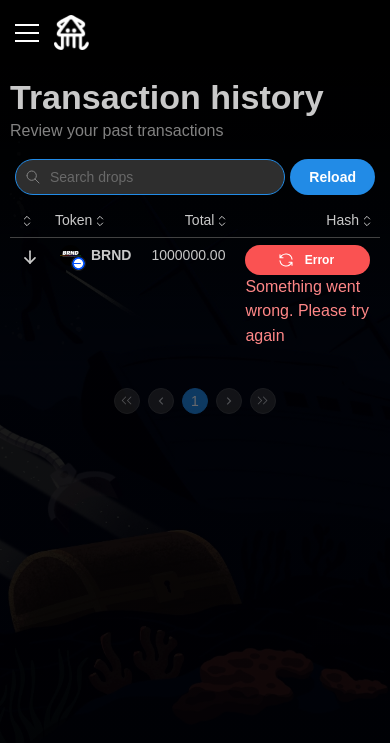 click at bounding box center (150, 177) 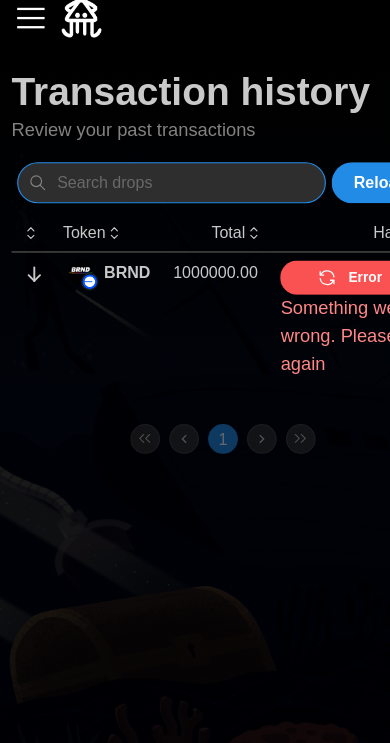 click at bounding box center [150, 177] 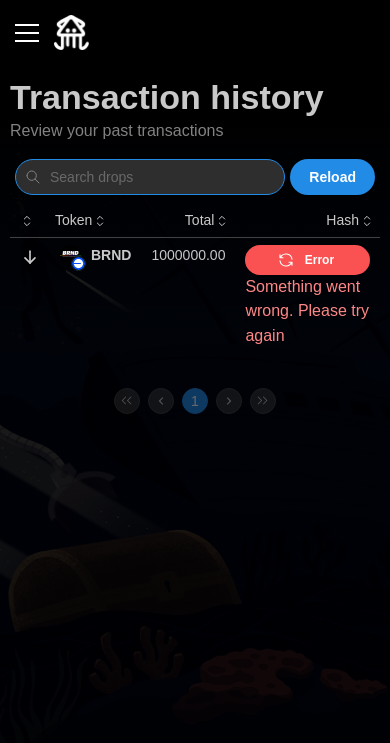 click on "Reload" at bounding box center [332, 177] 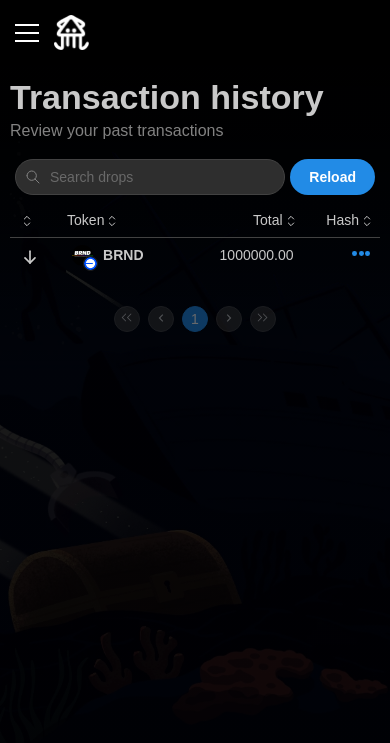 click on "1000000.00" at bounding box center (242, 255) 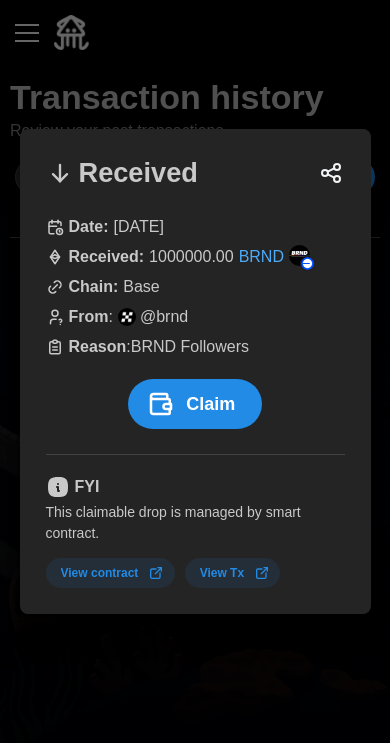click on "Claim" at bounding box center [210, 404] 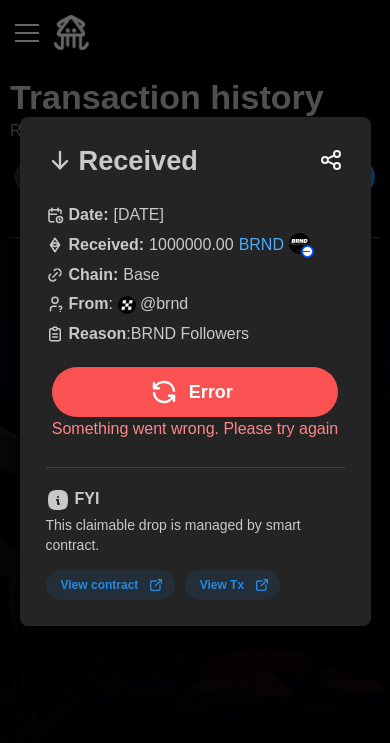 click on "BRND" at bounding box center [261, 245] 